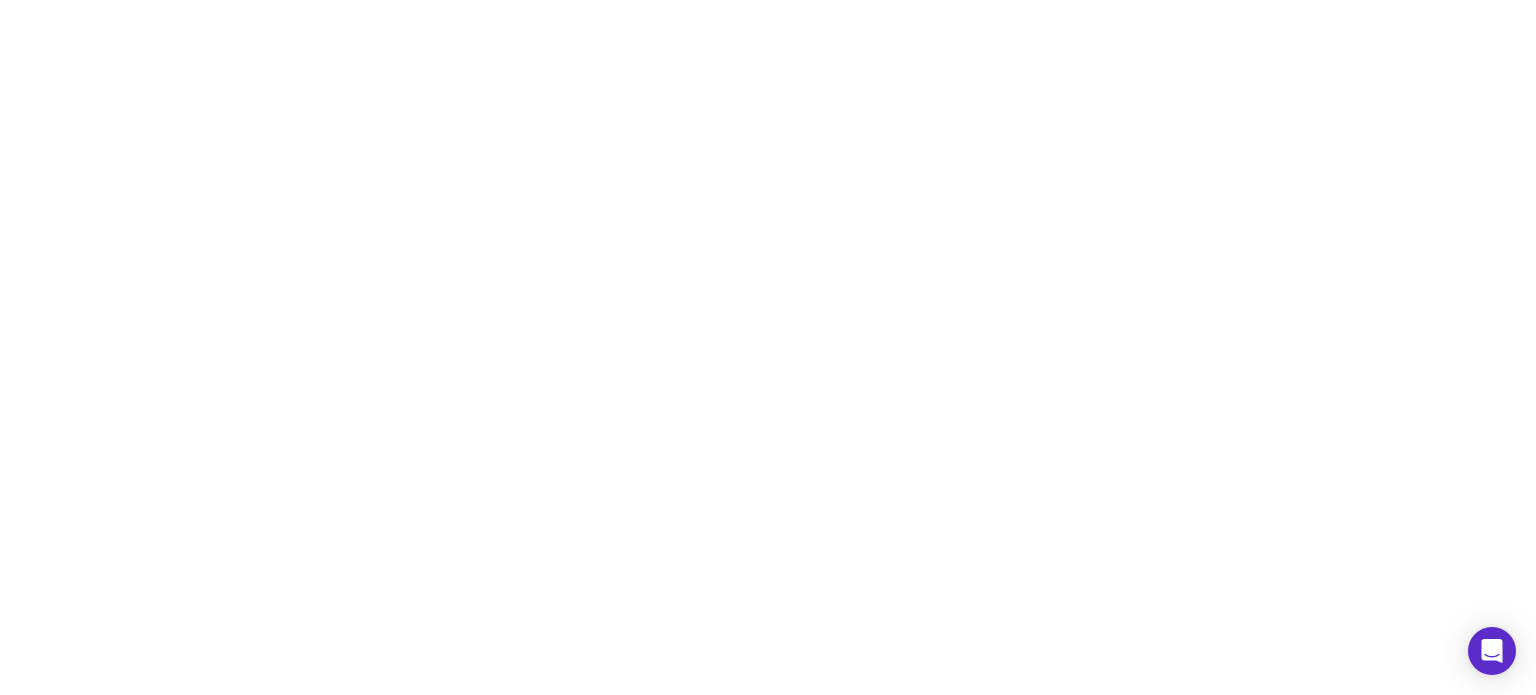 scroll, scrollTop: 0, scrollLeft: 0, axis: both 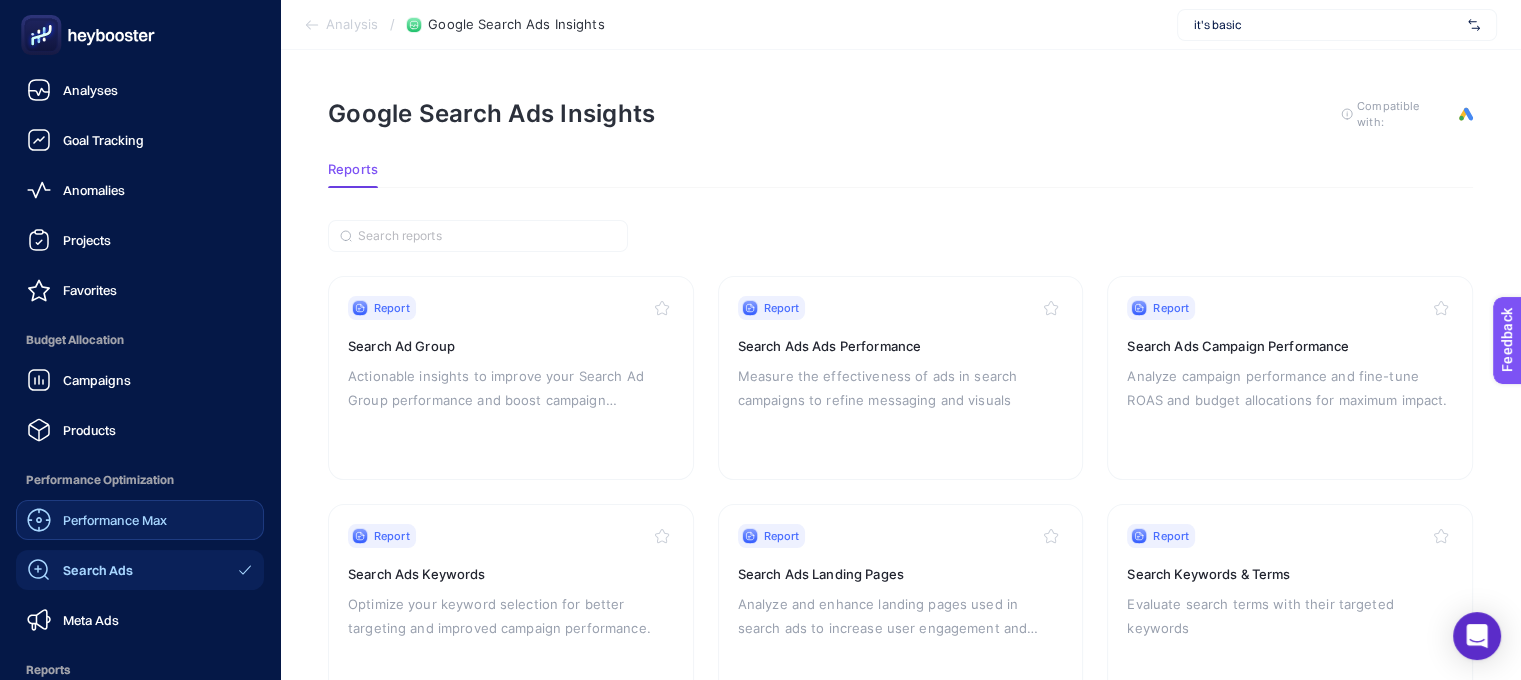 click on "Performance Max" at bounding box center (115, 520) 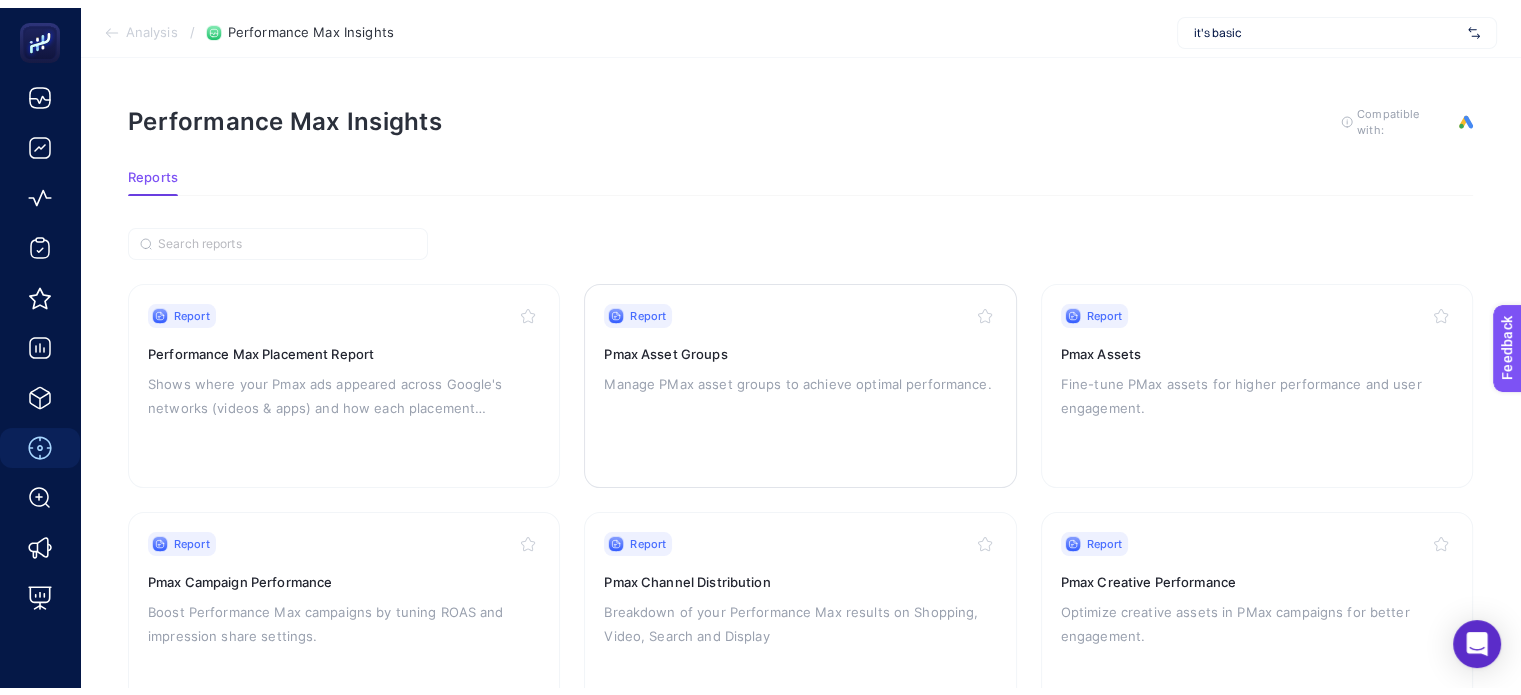 scroll, scrollTop: 200, scrollLeft: 0, axis: vertical 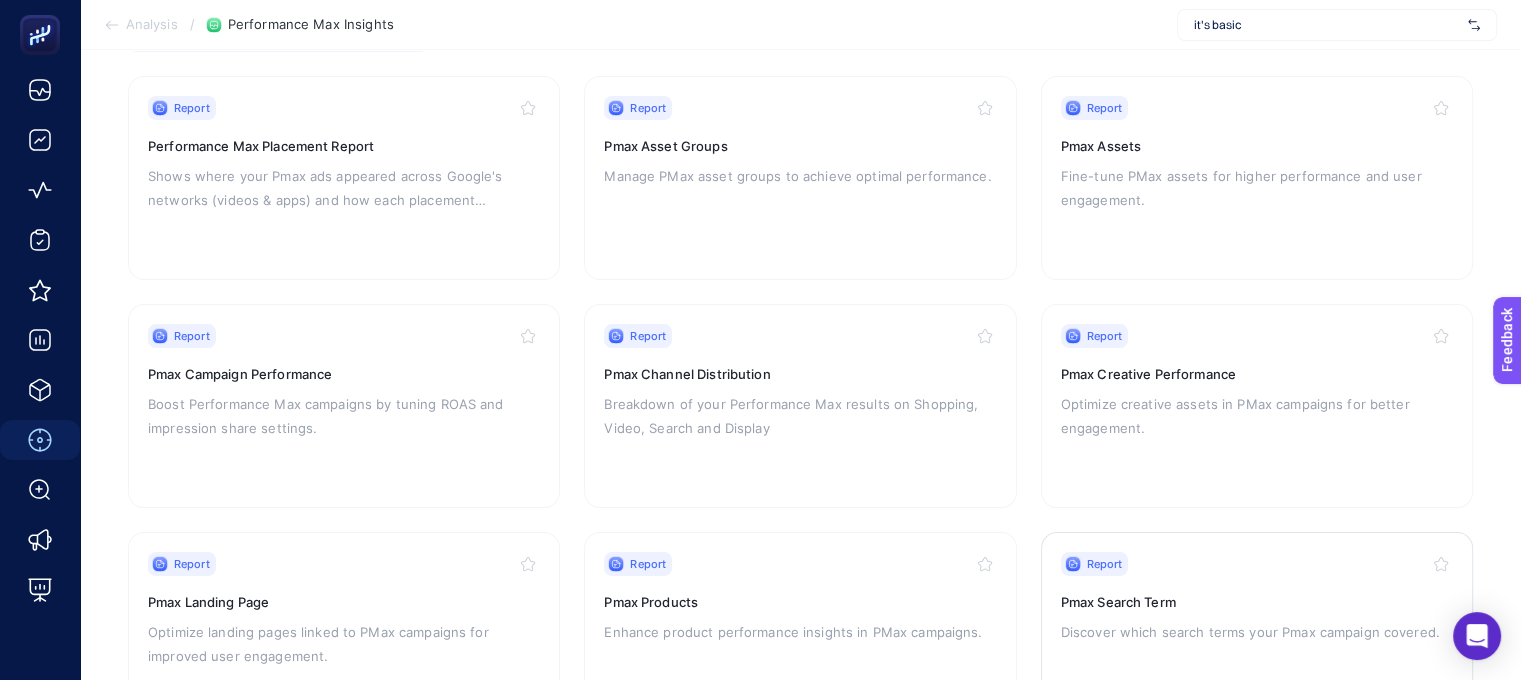 click on "Pmax Search Term" at bounding box center [1257, 602] 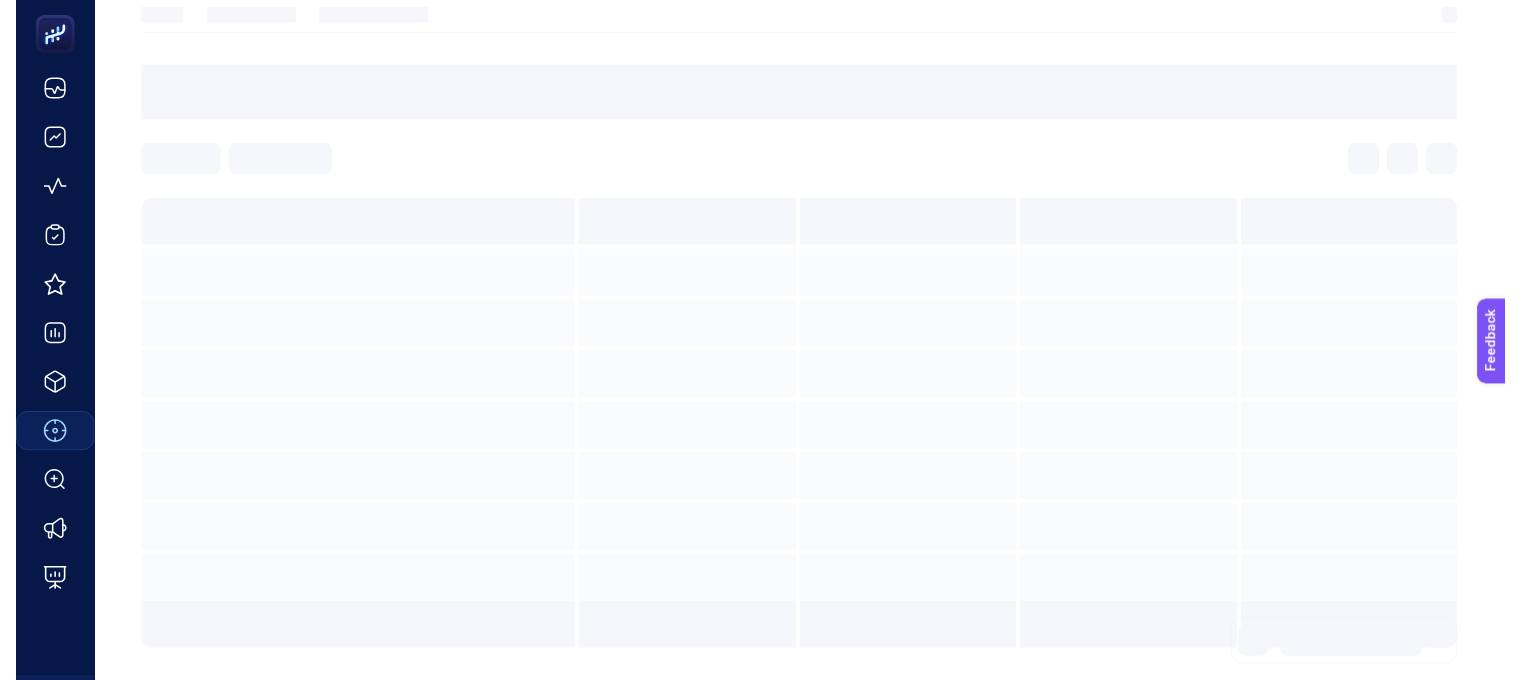 scroll, scrollTop: 0, scrollLeft: 0, axis: both 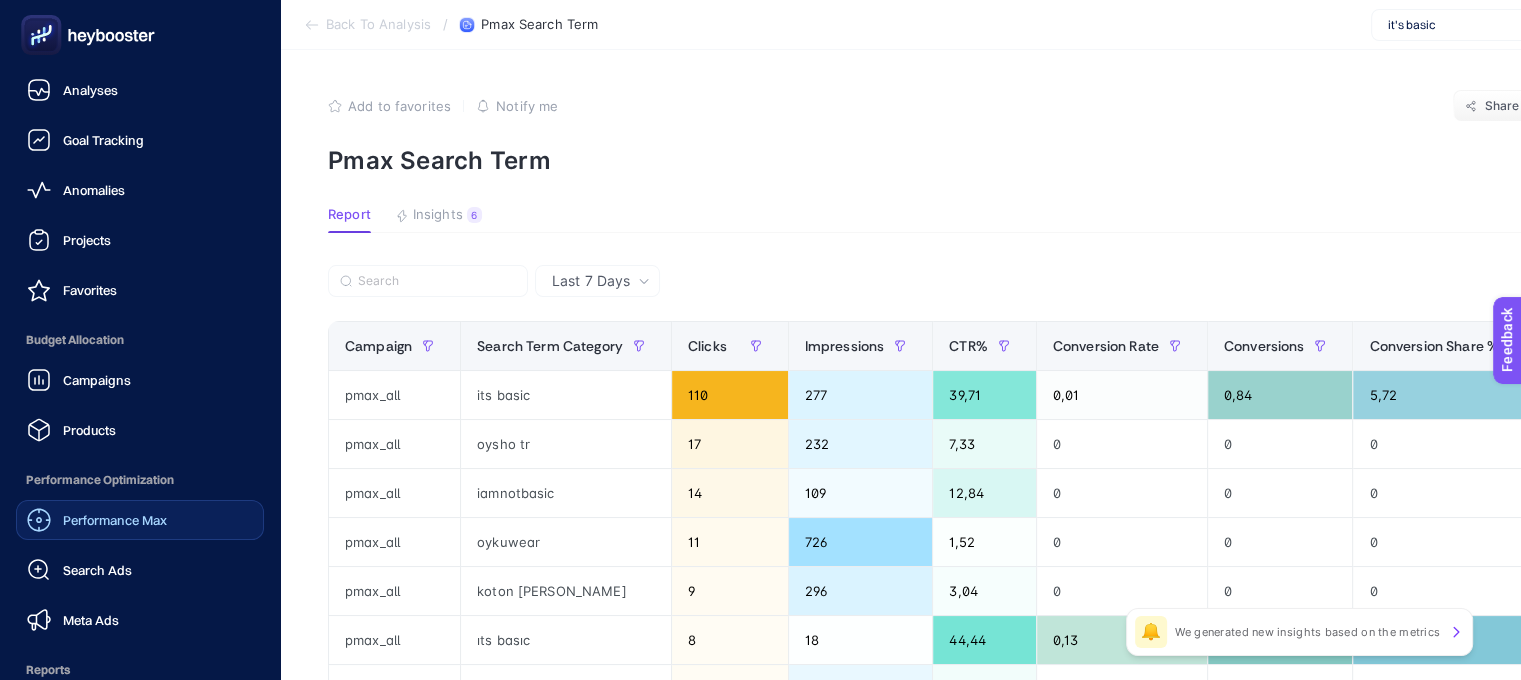 click on "Performance Max" at bounding box center [115, 520] 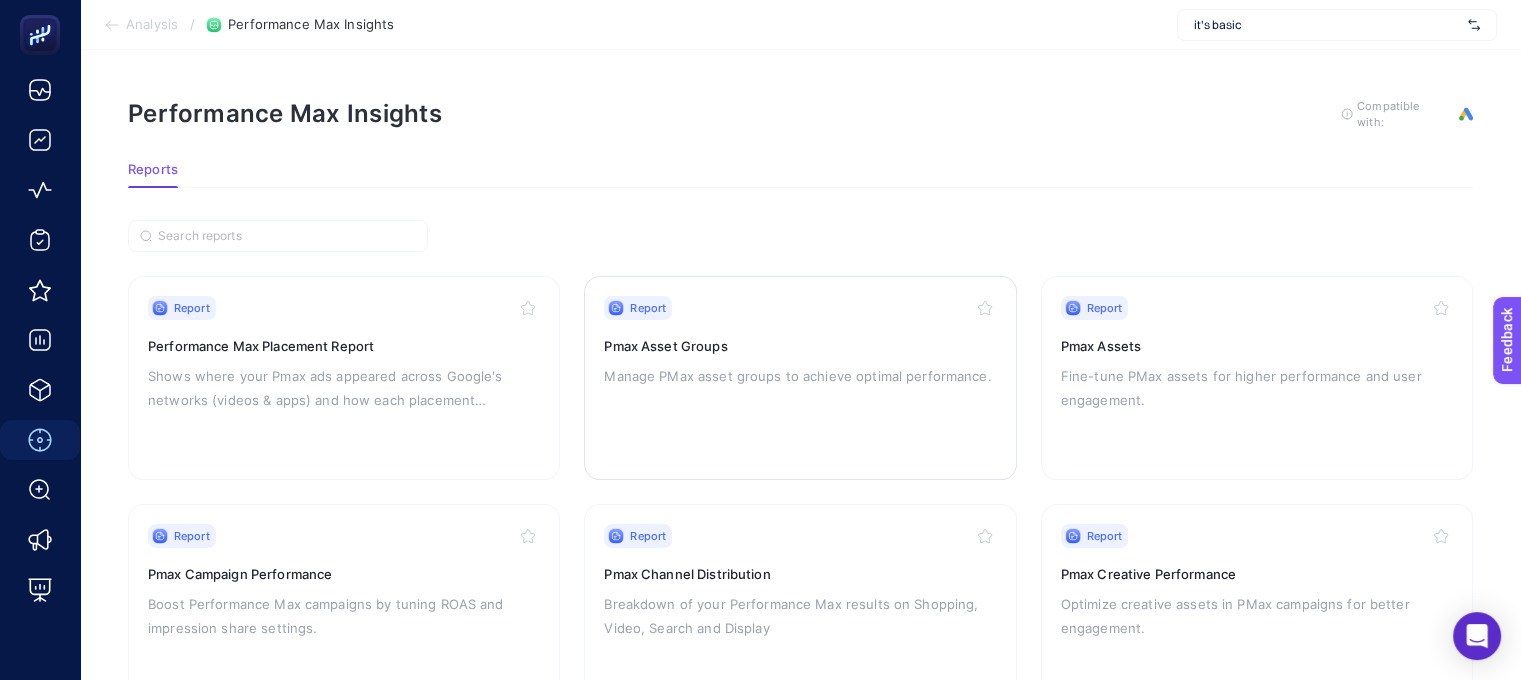 click on "Report Pmax Asset Groups Manage PMax asset groups to achieve optimal performance." at bounding box center (800, 378) 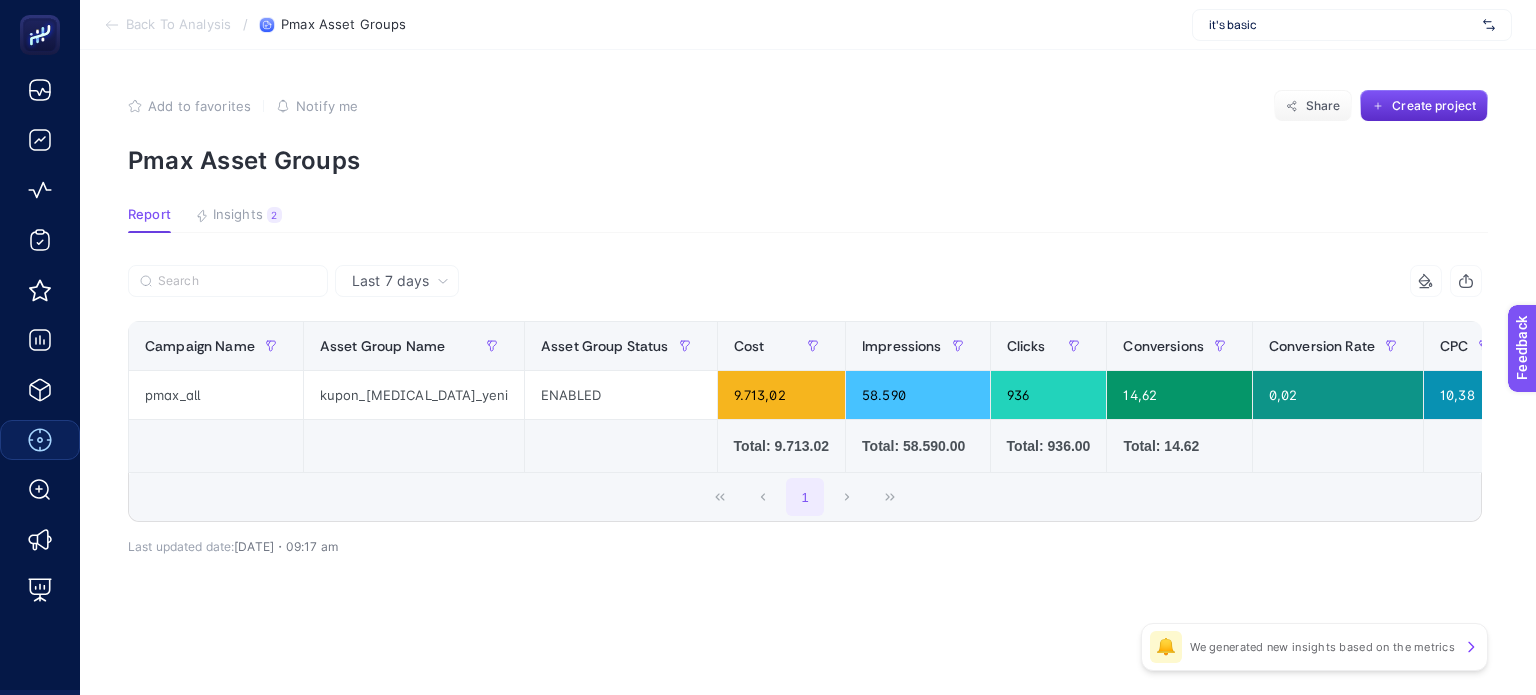 click on "Back To Analysis" at bounding box center [178, 25] 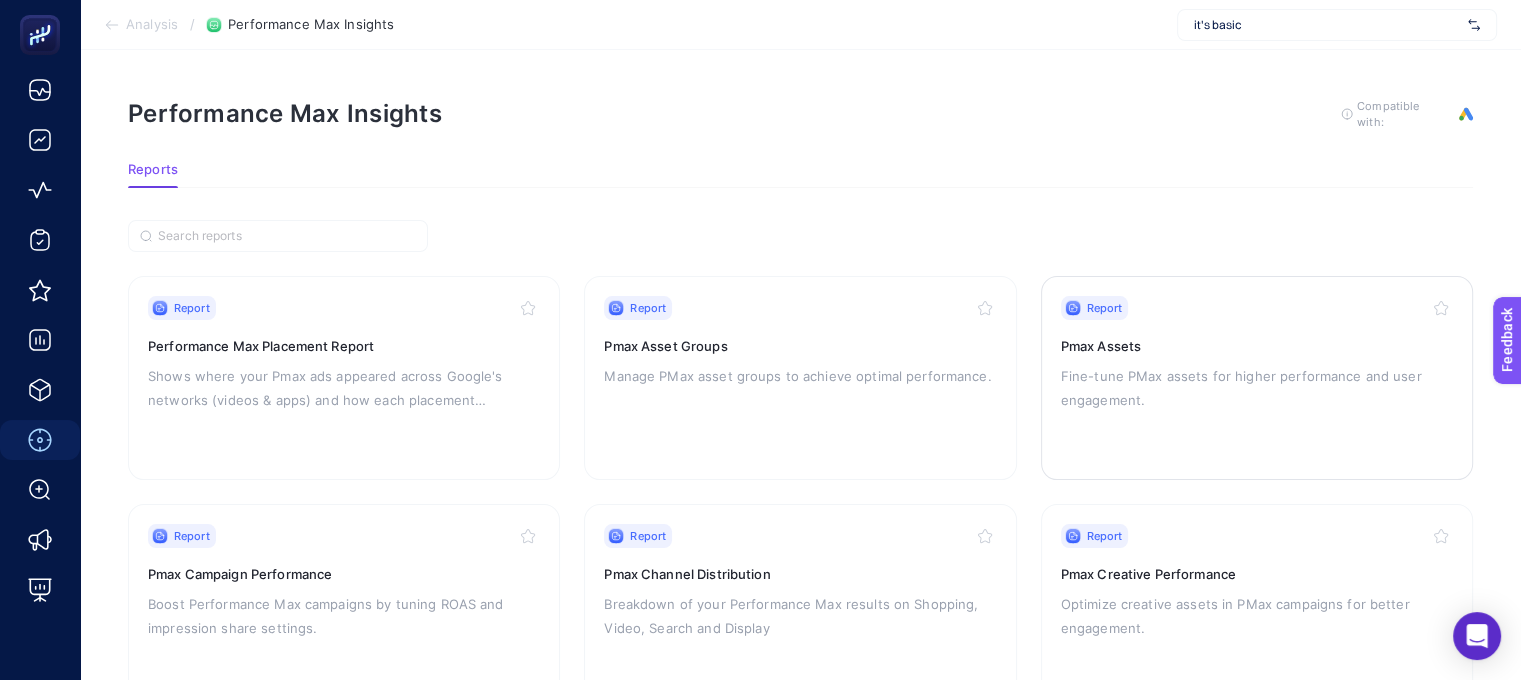 click on "Report Pmax Assets Fine-tune PMax assets for higher performance and user engagement." at bounding box center [1257, 378] 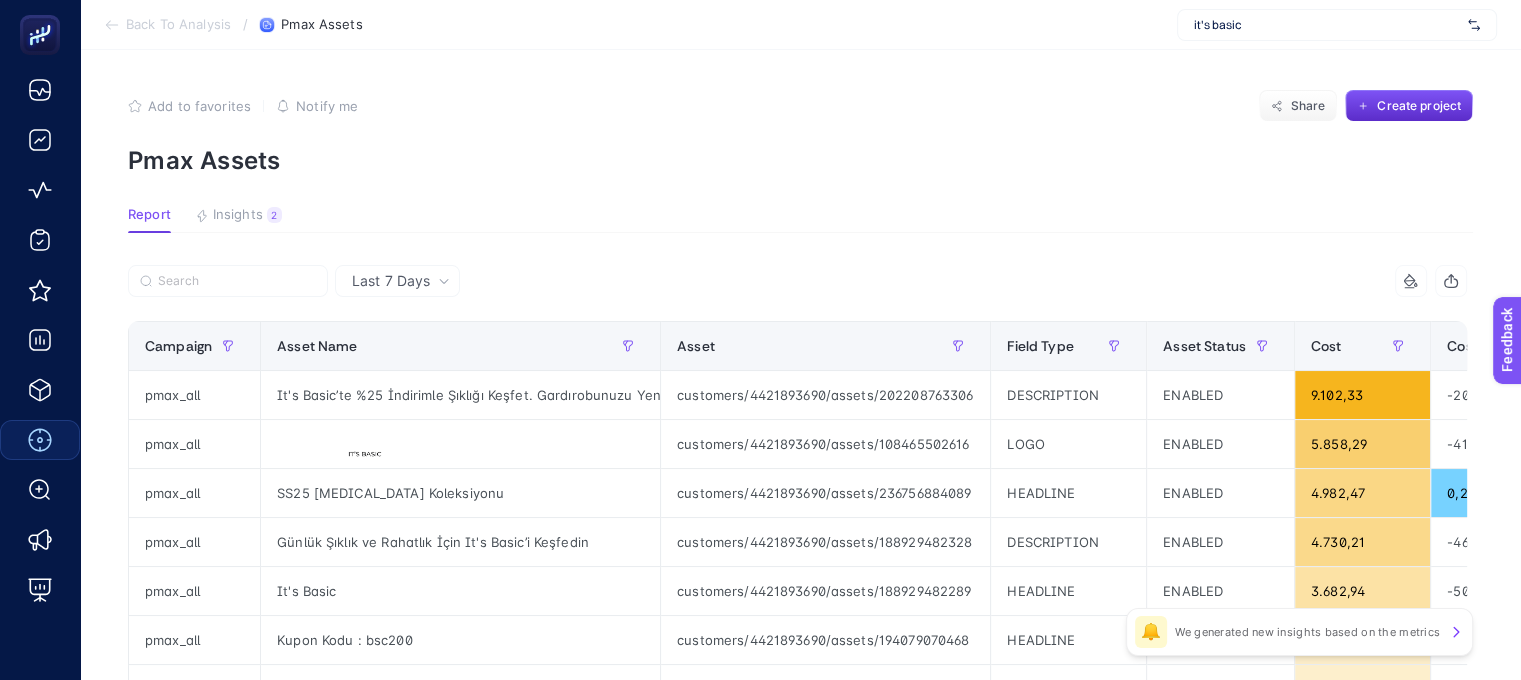 click on "Back To Analysis" at bounding box center [178, 25] 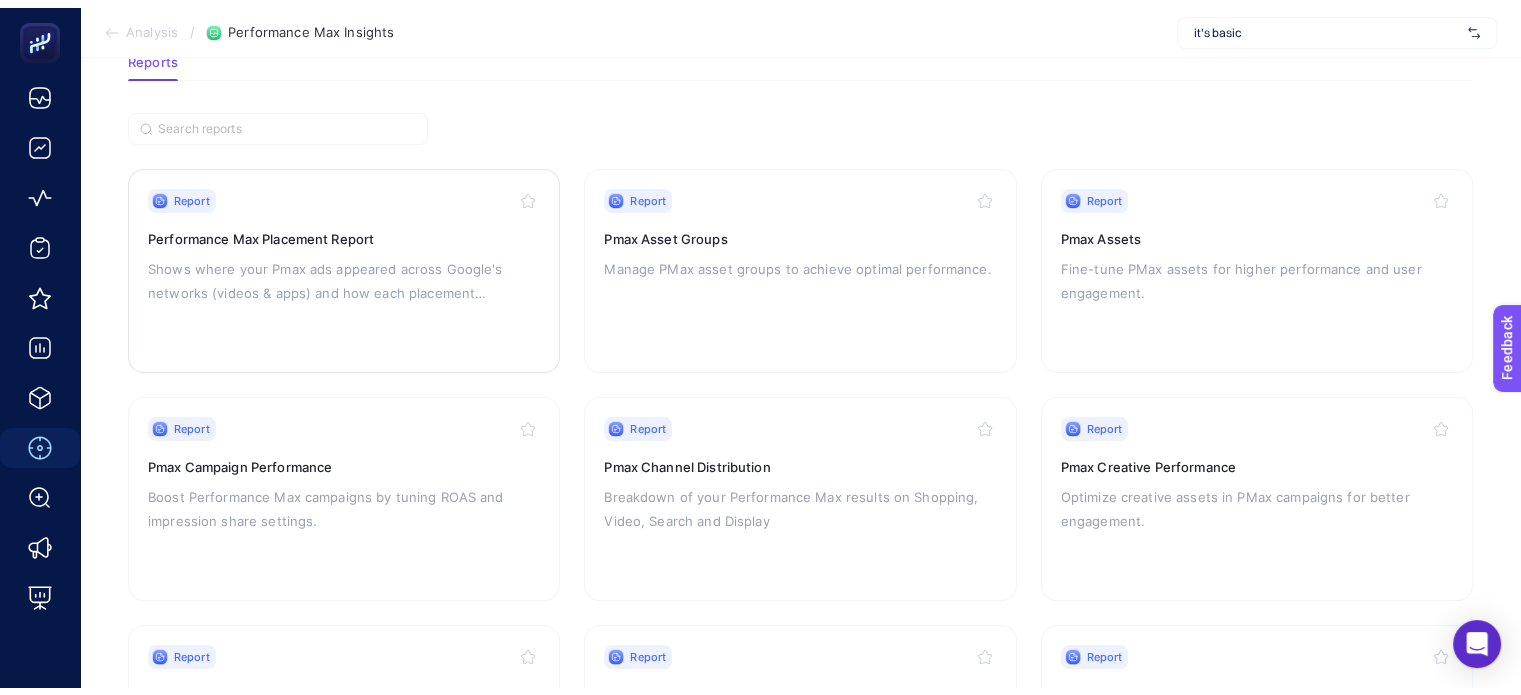 scroll, scrollTop: 200, scrollLeft: 0, axis: vertical 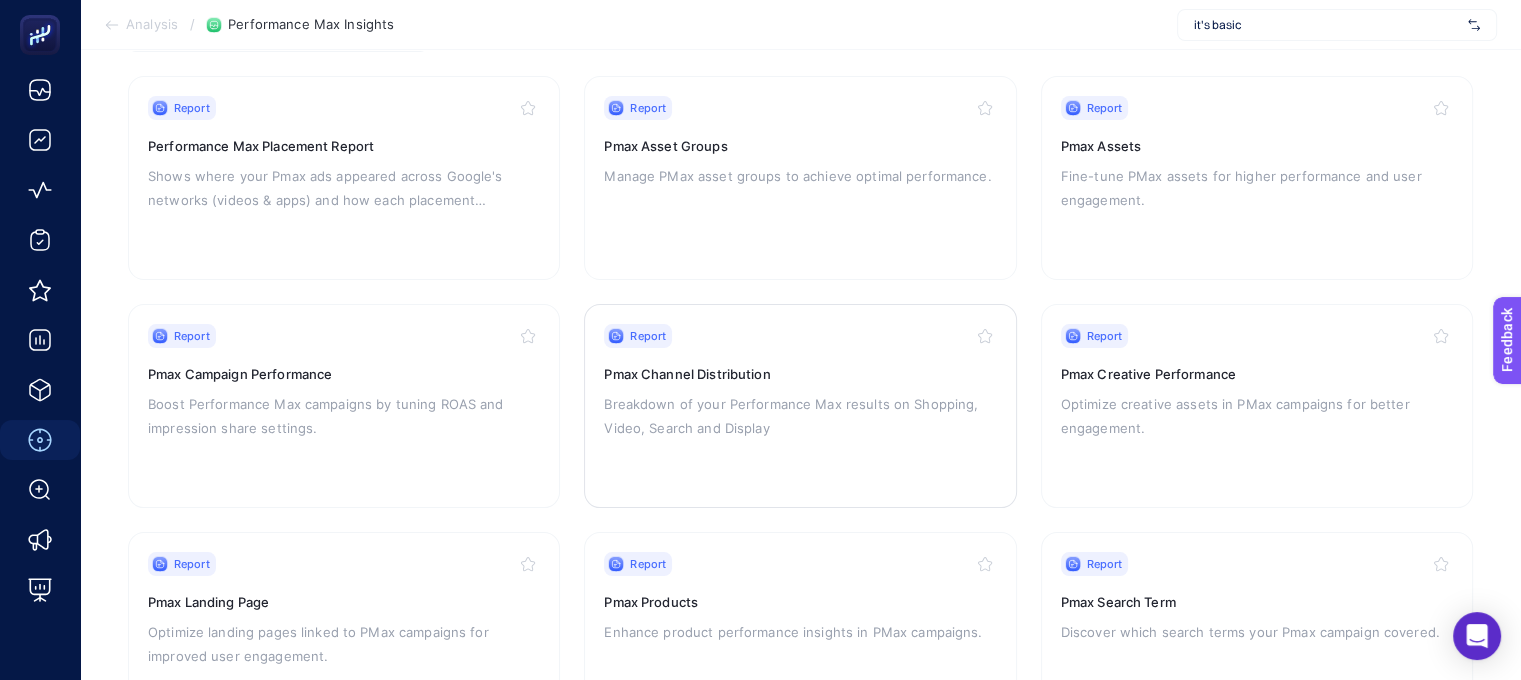 click on "Breakdown of your Performance Max results on Shopping, Video, Search and Display" at bounding box center [800, 416] 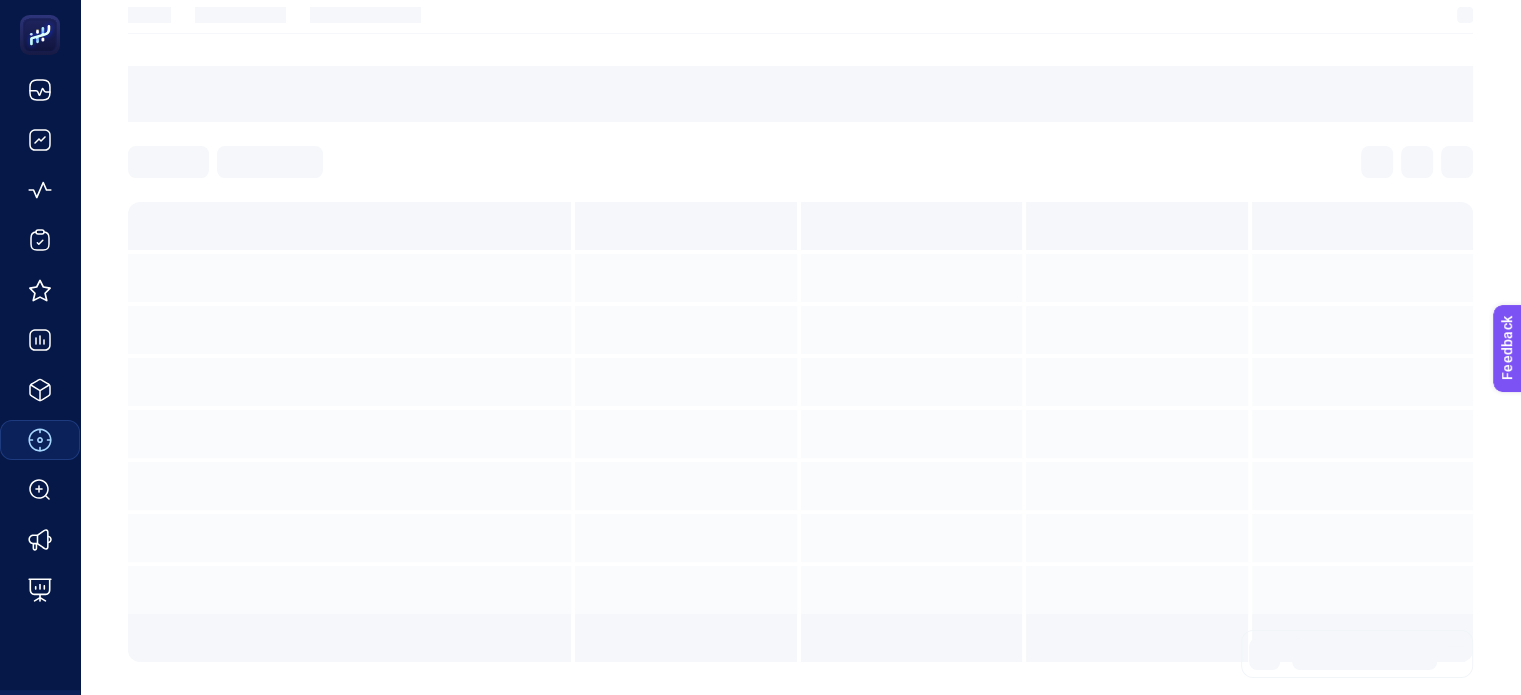 scroll, scrollTop: 0, scrollLeft: 0, axis: both 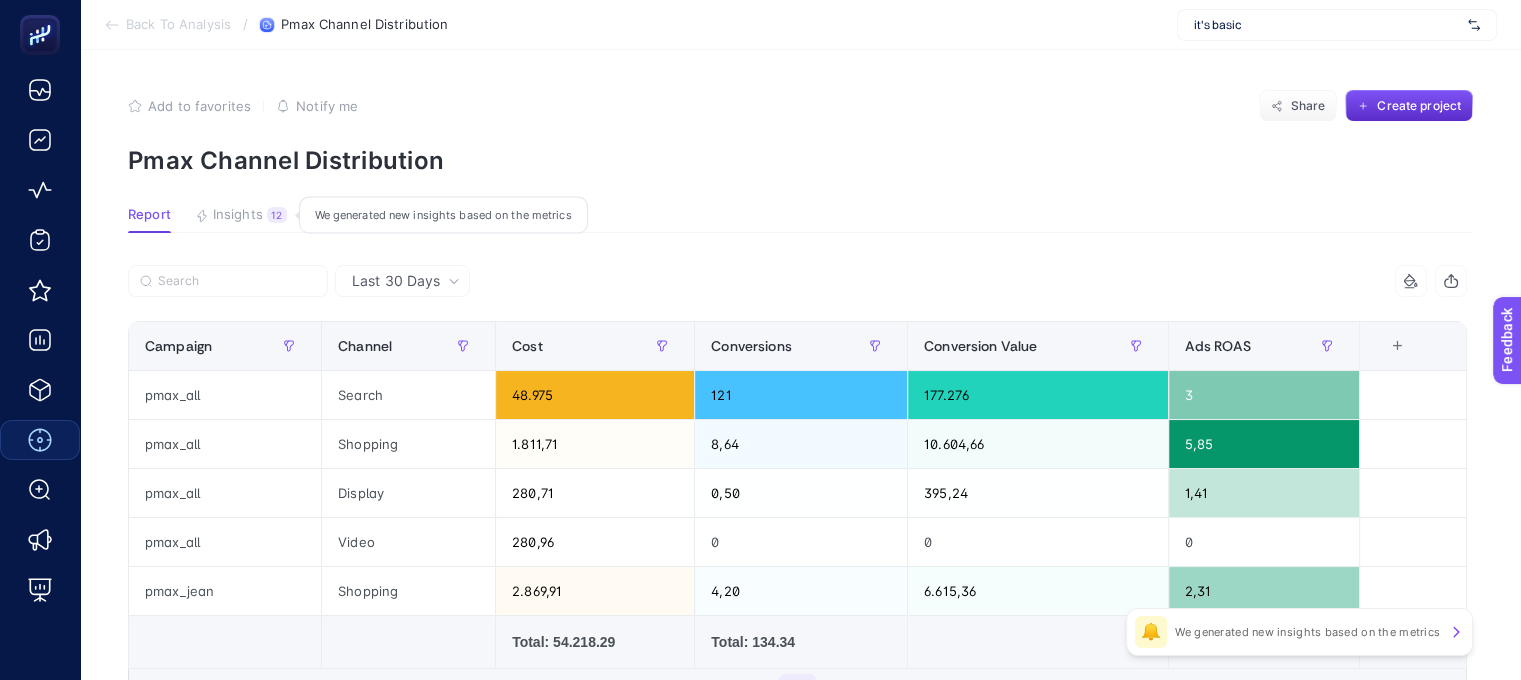 click on "Insights" at bounding box center [238, 215] 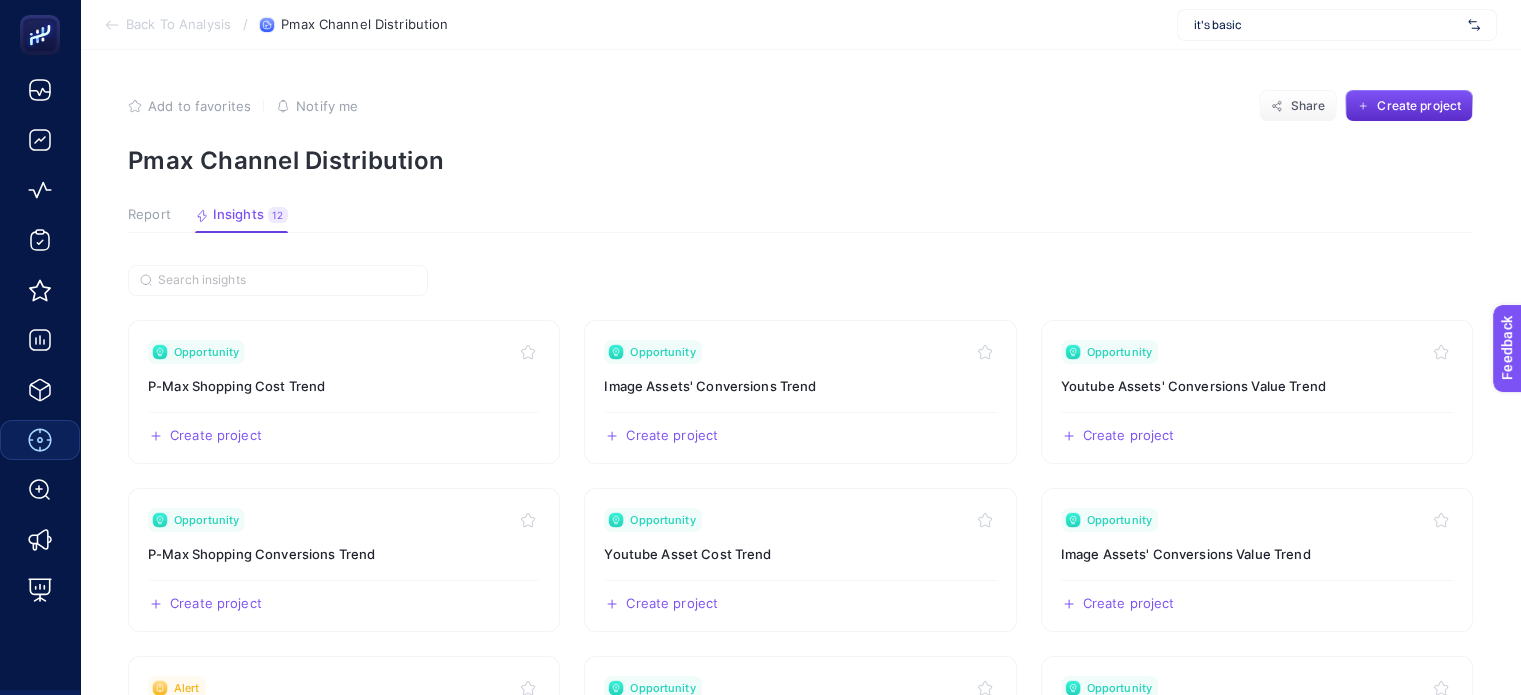 click on "Back To Analysis" at bounding box center (178, 25) 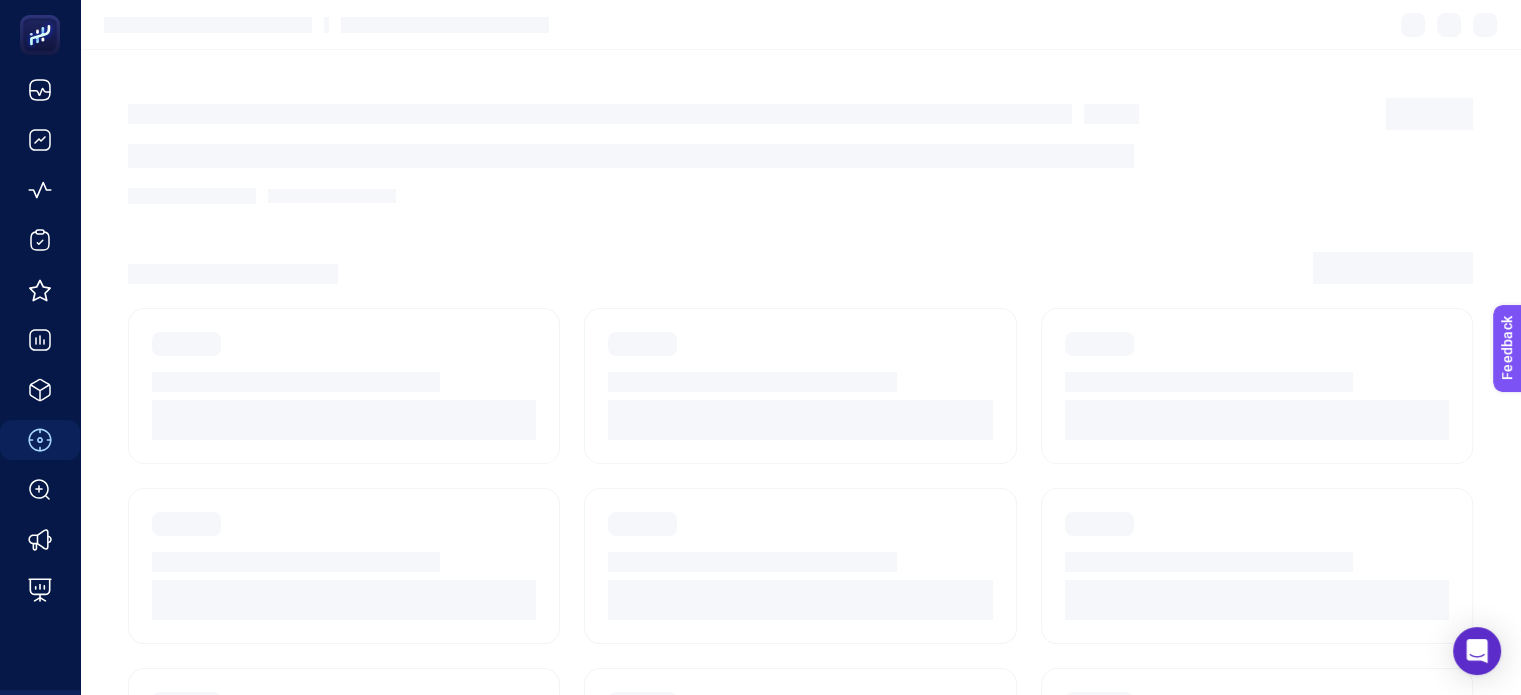scroll, scrollTop: 200, scrollLeft: 0, axis: vertical 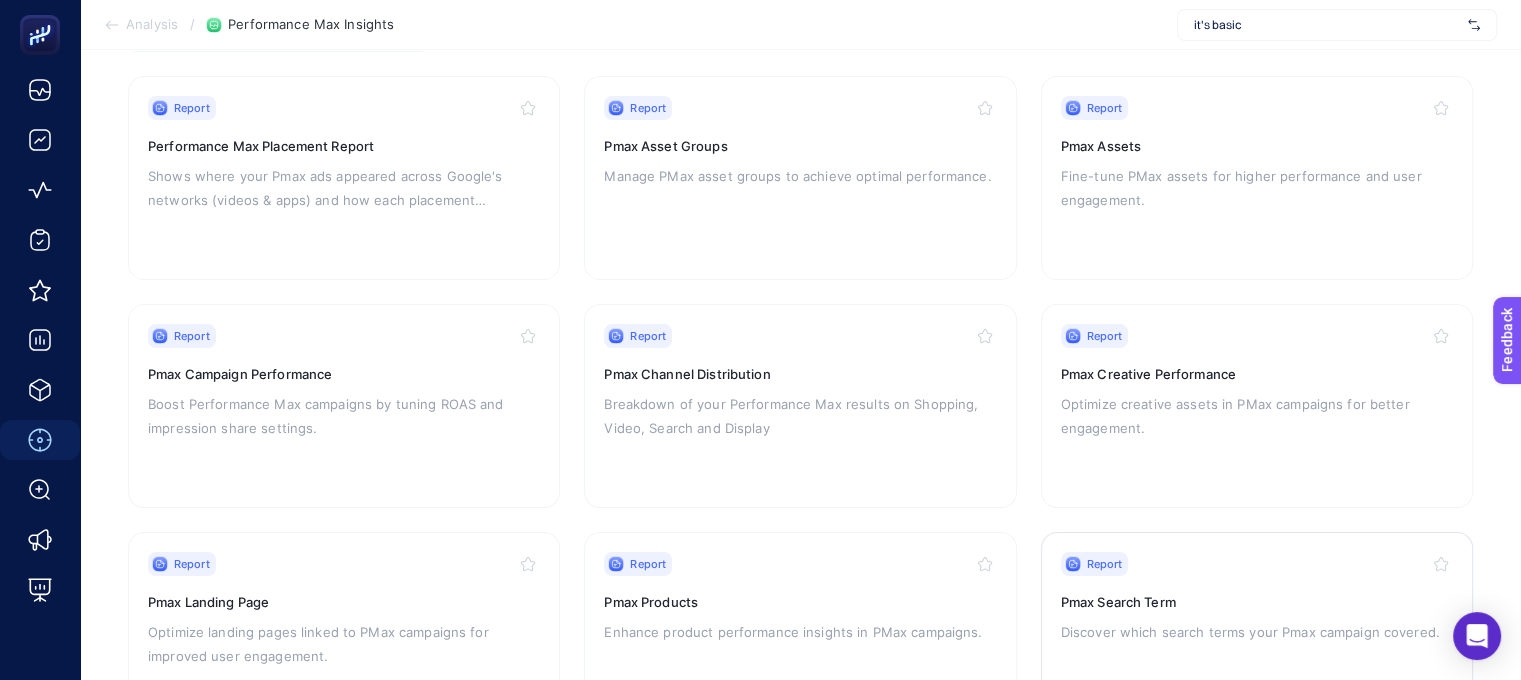 click on "Pmax Search Term" at bounding box center (1257, 602) 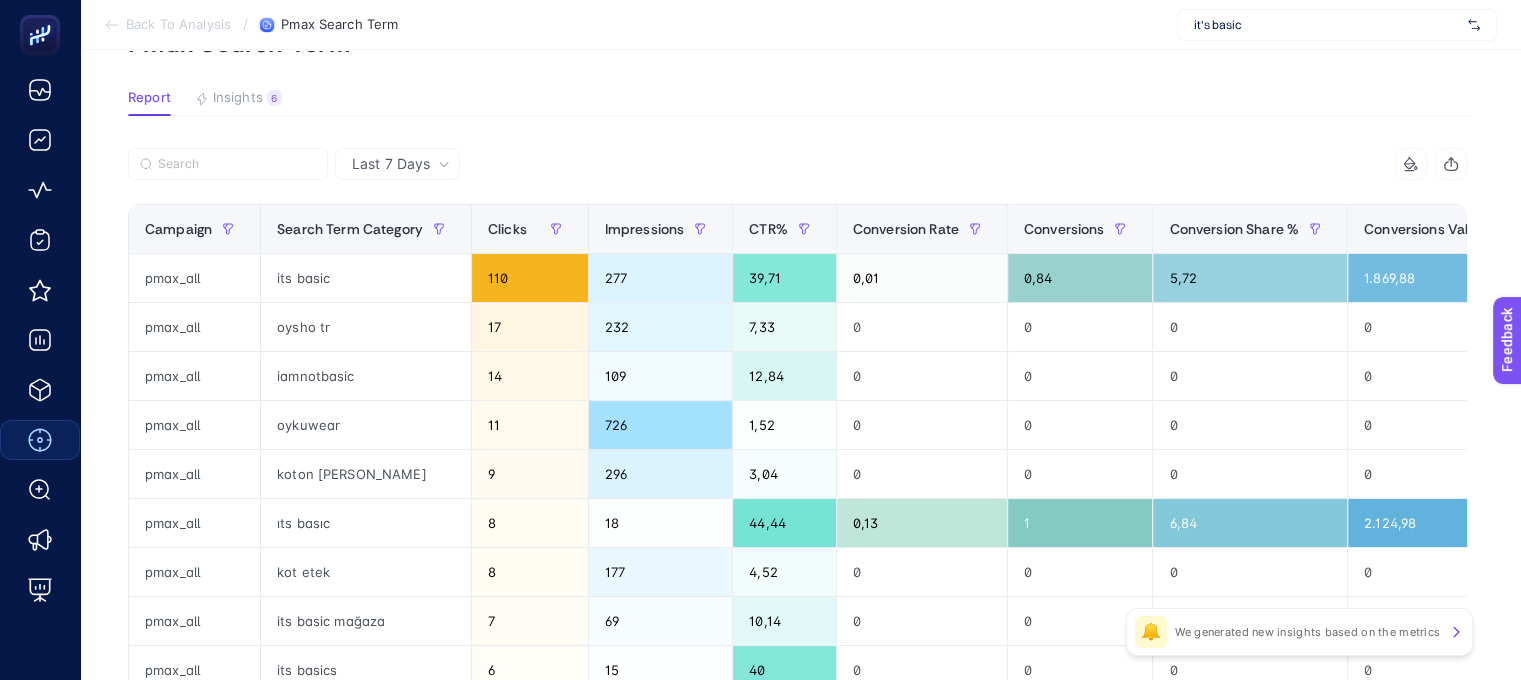 scroll, scrollTop: 0, scrollLeft: 0, axis: both 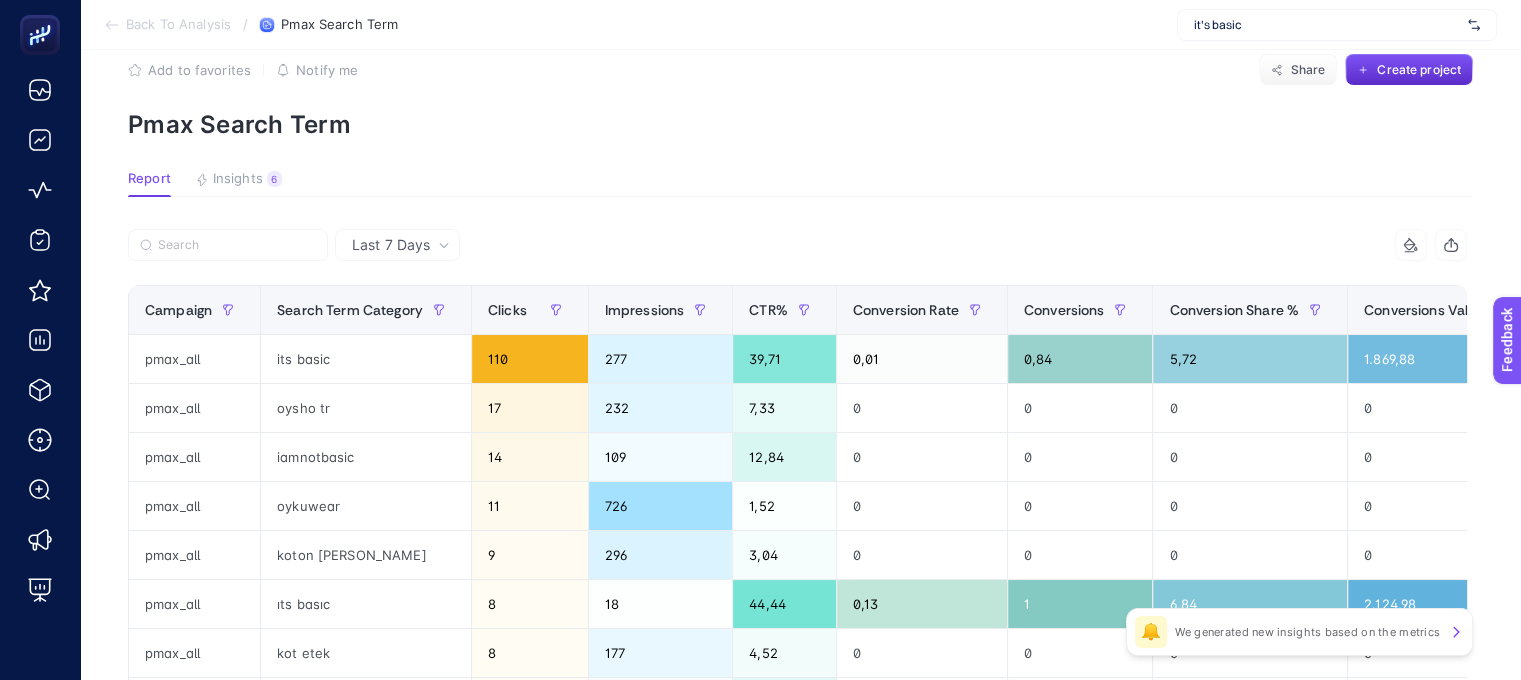 click on "Add to favorites false Notify me Share Create project Pmax Search Term Report Insights 6  We generated new insights based on the metrics  Last 7 Days 8 items selected Campaign Search Term Category Clicks Impressions CTR% Conversion Rate Conversions Conversion Share % Conversions Value Clicks Share % 10 items selected + pmax_all its basic 110 277 39,71 0,01 0,84 5,72 1.869,88 11,75 pmax_all oysho tr 17 232 7,33 0 0 0 0 1,82 pmax_all iamnotbasic 14 109 12,84 0 0 0 0 1,50 pmax_all oykuwear 11 726 1,52 0 0 0 0 1,18 pmax_all koton [PERSON_NAME] 9 296 3,04 0 0 0 0 0,96 pmax_all ıts basıc 8 18 44,44 0,13 1 6,84 2.124,98 0,85 pmax_all kot etek 8 177 4,52 0 0 0 0 0,85 pmax_all its basic mağaza 7 69 10,14 0 0 0 0 0,75 pmax_all its basics 6 15 40 0 0 0 0 0,64 pmax_all it's a basic 5 34 14,71 0 0 0 0 0,53 pmax_all ipekyol 5 1.448 0,35 0 0 0 0 0,53 pmax_all its denim jeans 5 7 71,43 0 0 0 0 0,53 pmax_all nazliyecom 4 496 0,81 0,50 2 13,68 3.399,96 0,43 pmax_all sheismono 4 520 0,77 0 0 0 0 0,43 pmax_all 4 87 4,60 0 0 0" 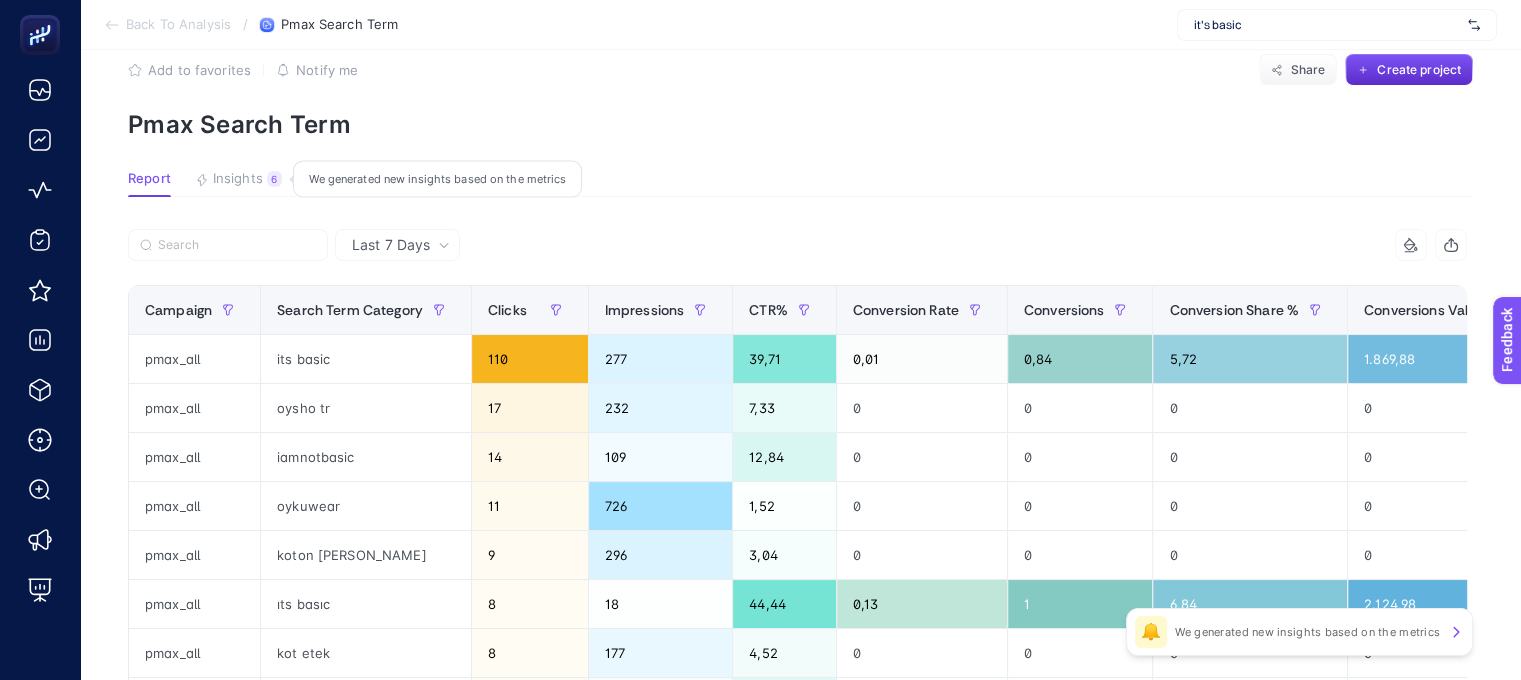 click on "Insights" at bounding box center [238, 179] 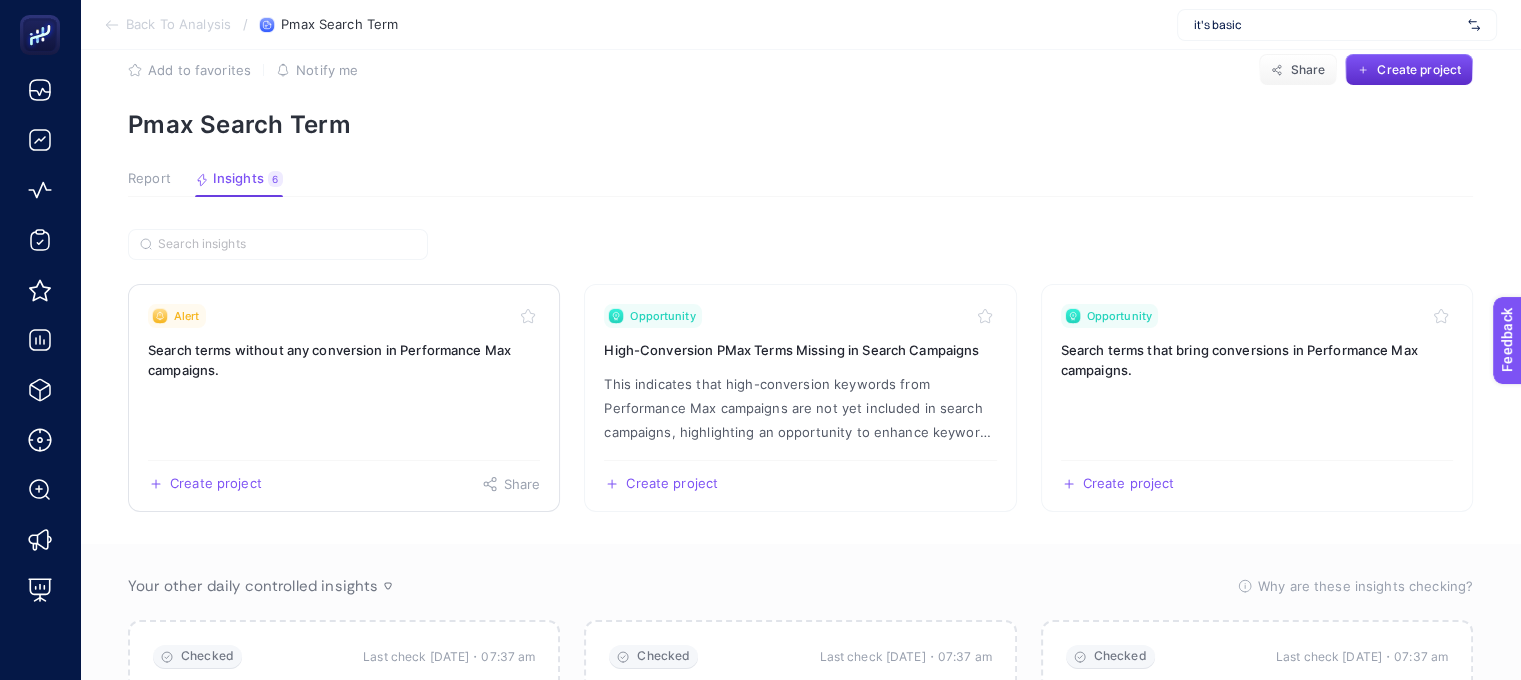 click on "Search terms without any conversion in Performance Max campaigns." at bounding box center [344, 360] 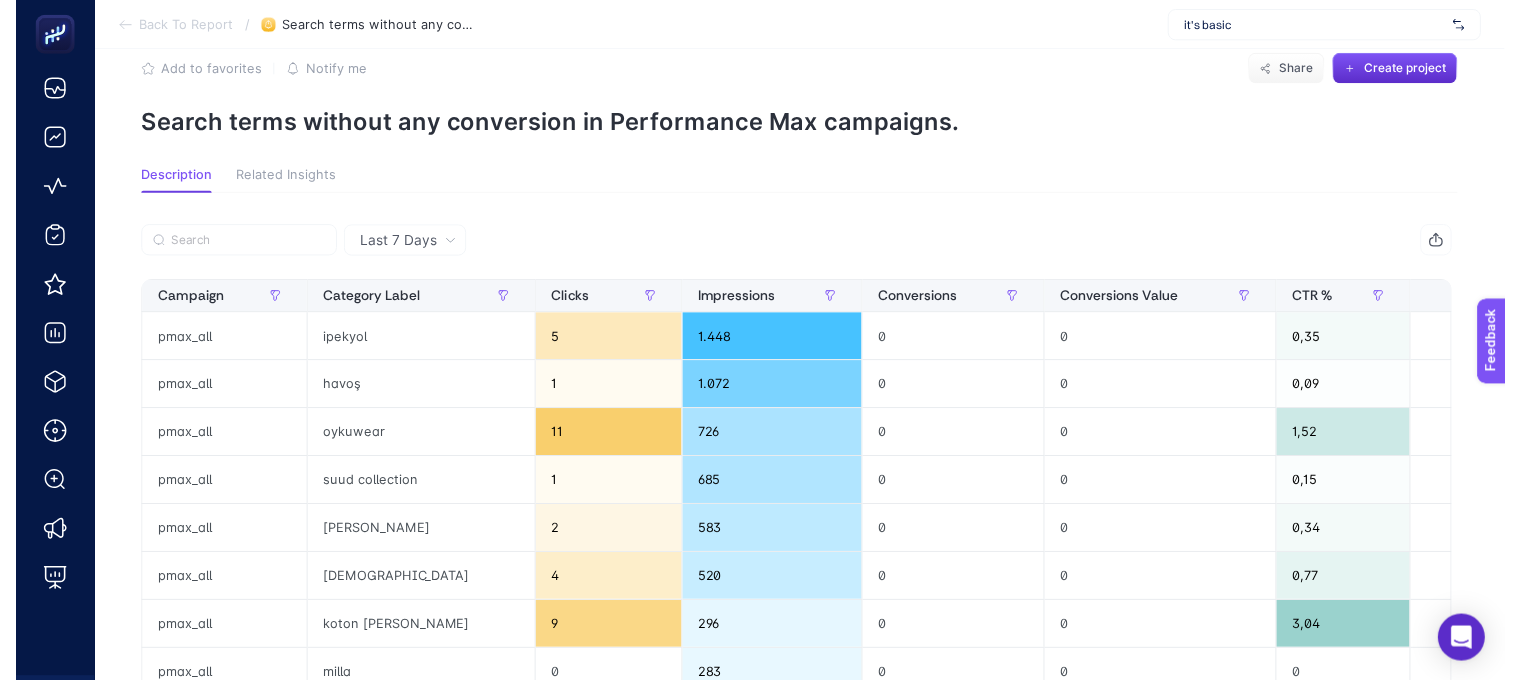 scroll, scrollTop: 0, scrollLeft: 0, axis: both 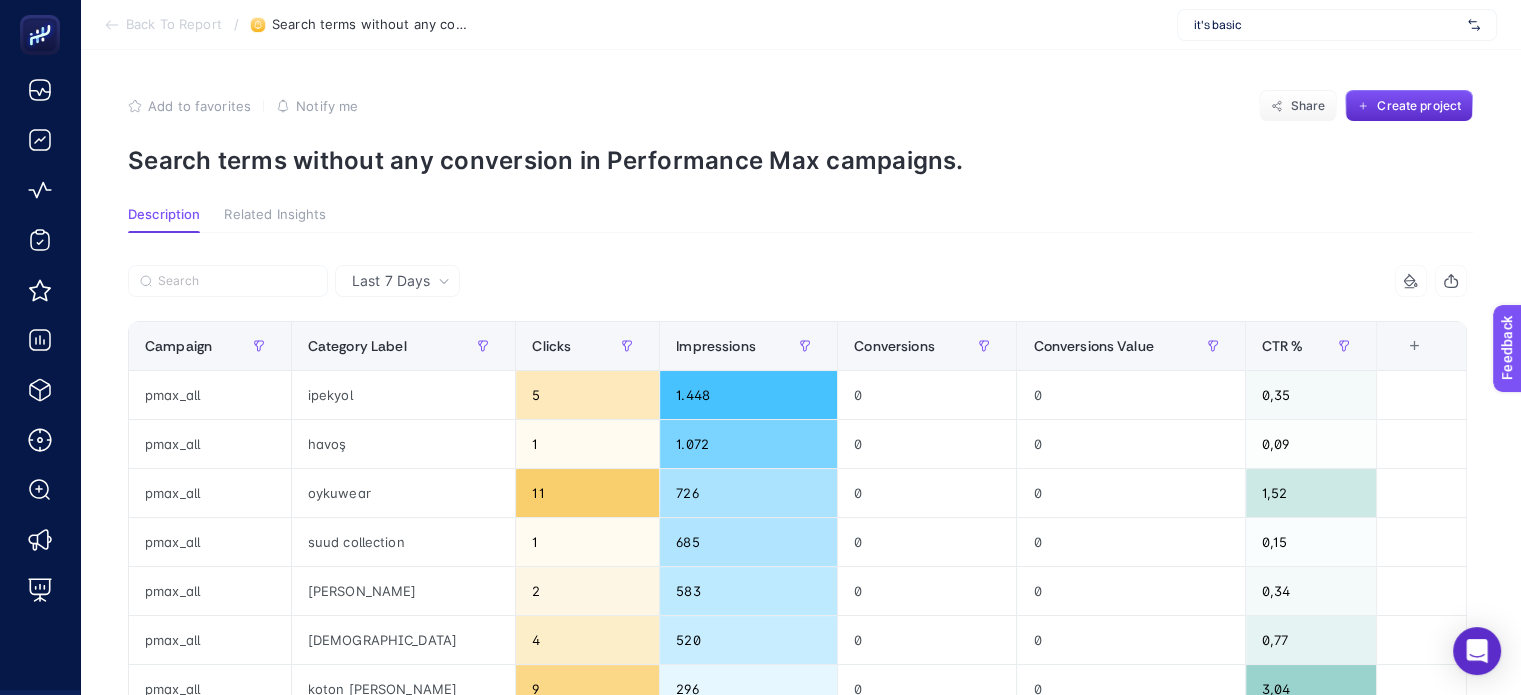 click on "Back To Report" at bounding box center (174, 25) 